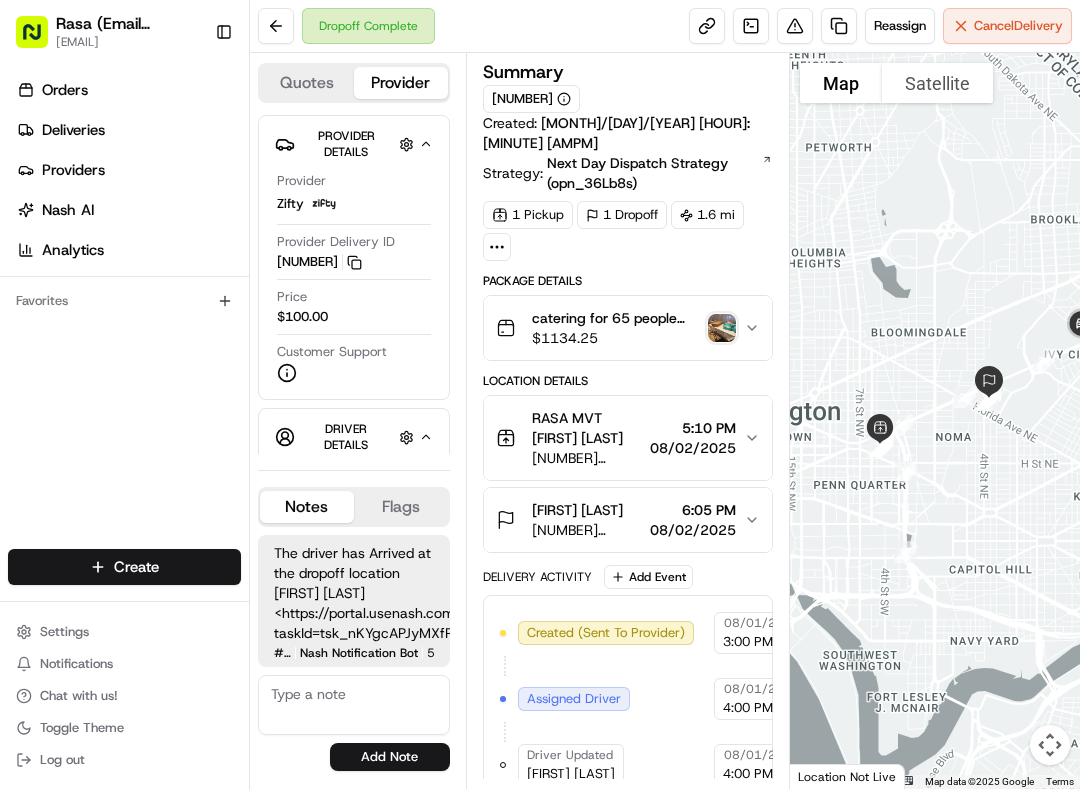 scroll, scrollTop: 0, scrollLeft: 0, axis: both 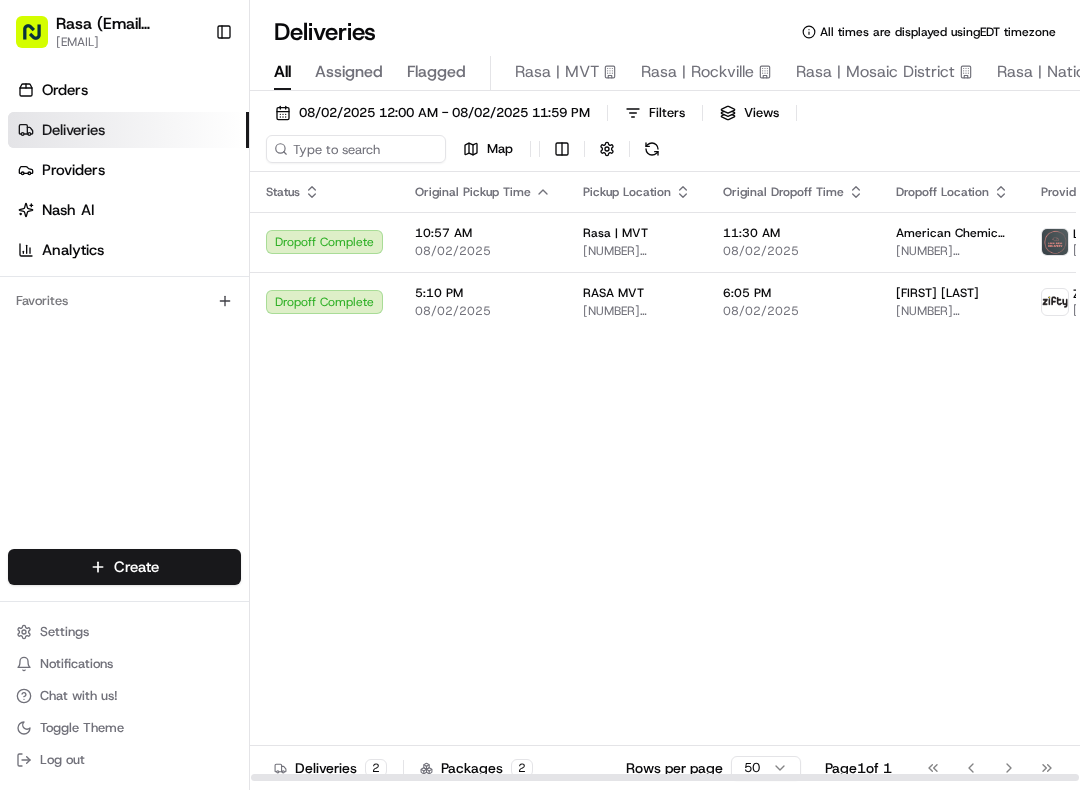 click on "Deliveries" at bounding box center [128, 130] 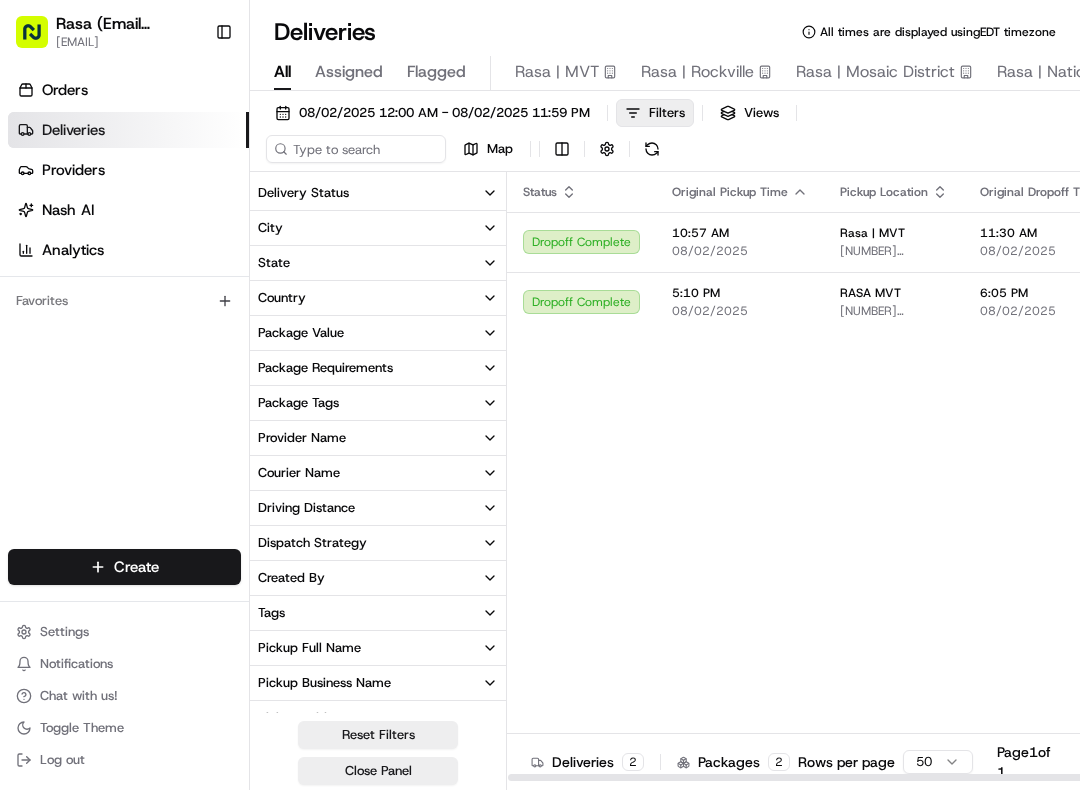 click at bounding box center [652, 149] 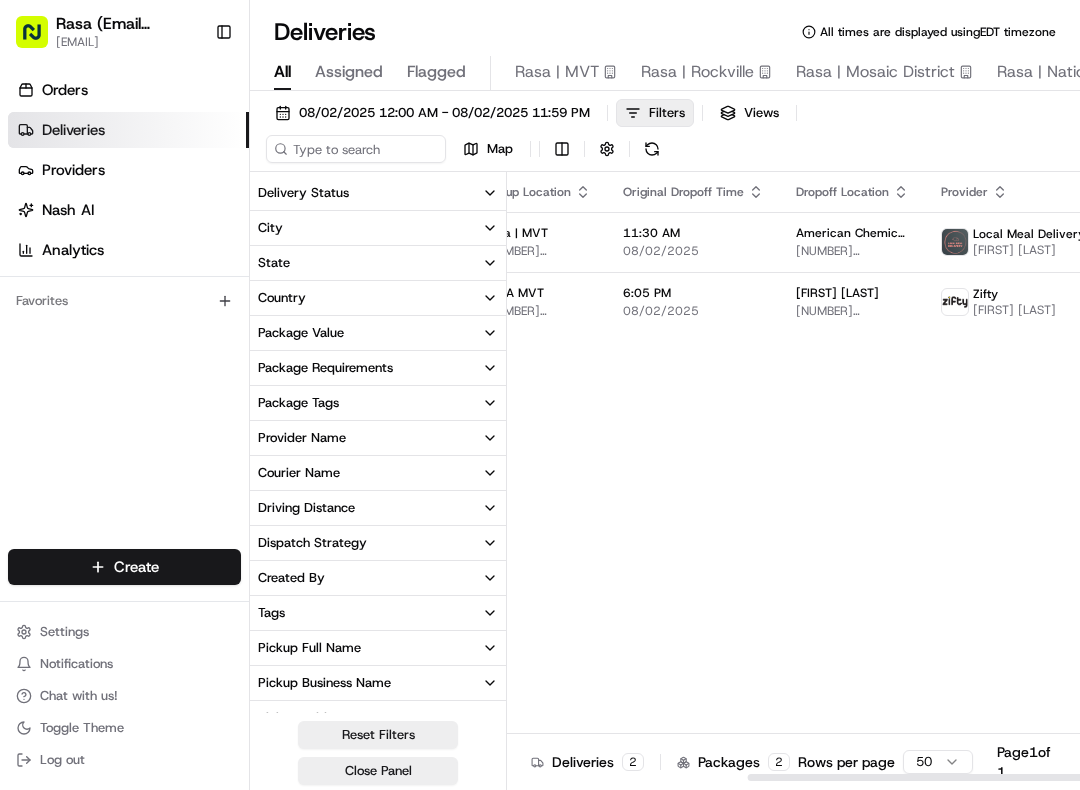 scroll, scrollTop: 0, scrollLeft: 362, axis: horizontal 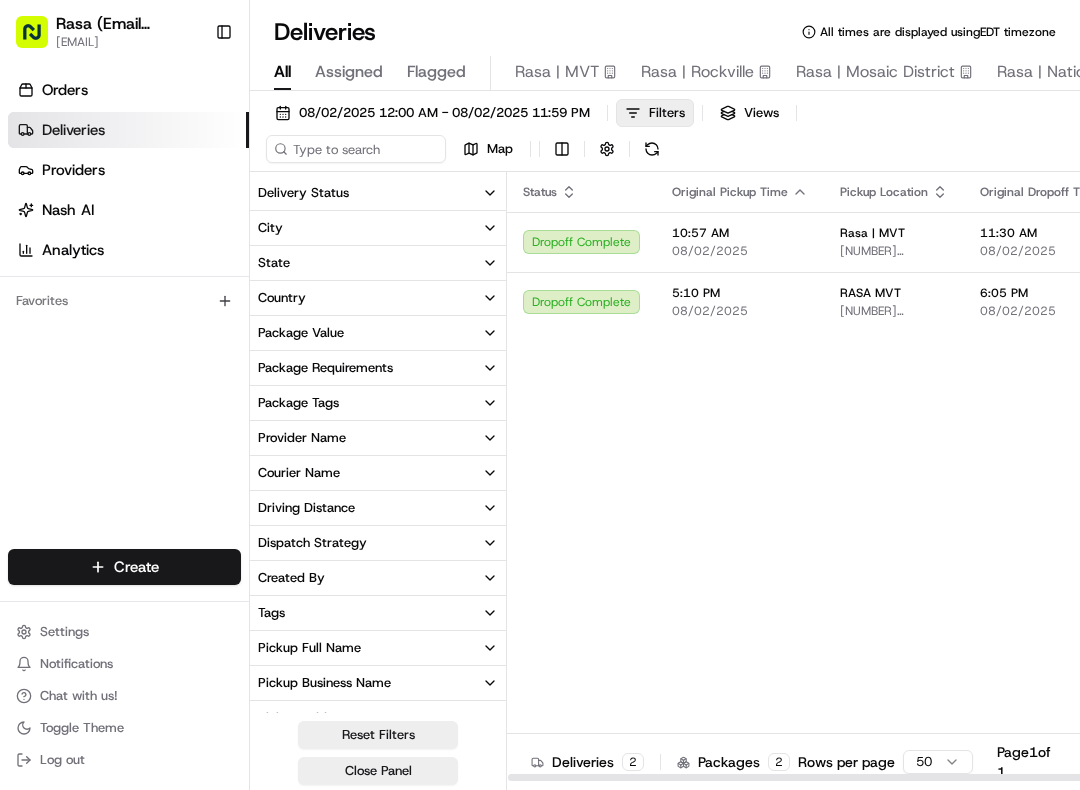 click on "2" at bounding box center (633, 762) 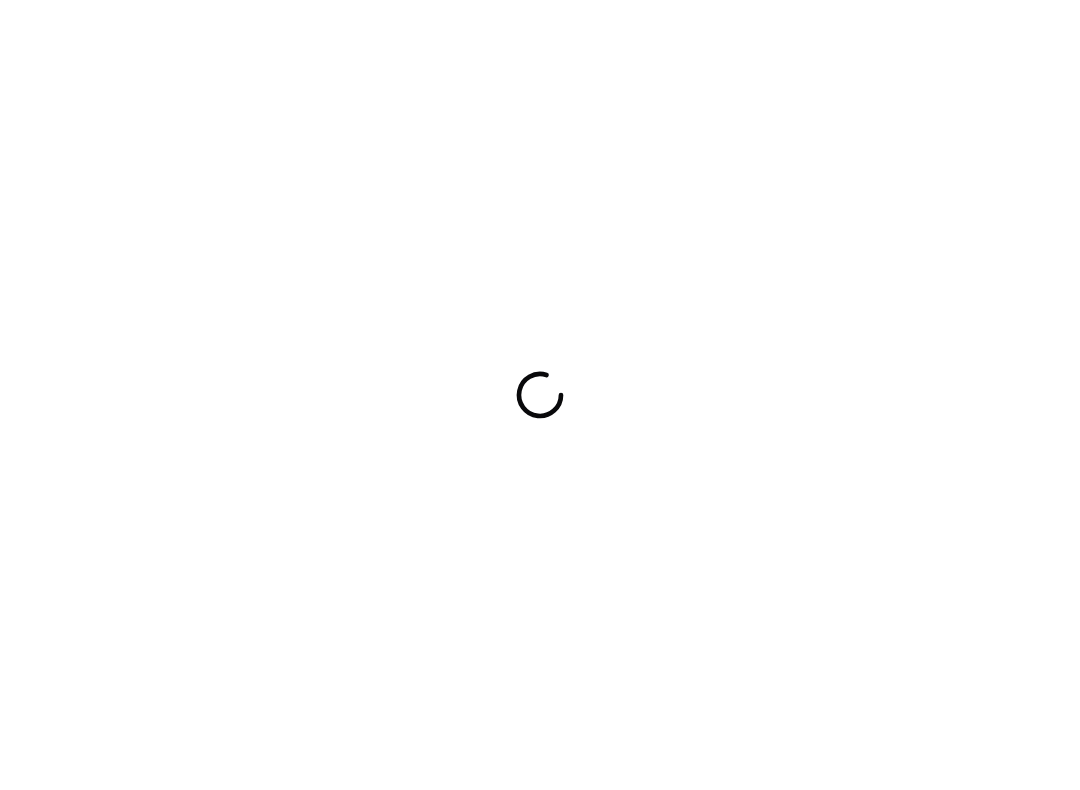 scroll, scrollTop: 0, scrollLeft: 0, axis: both 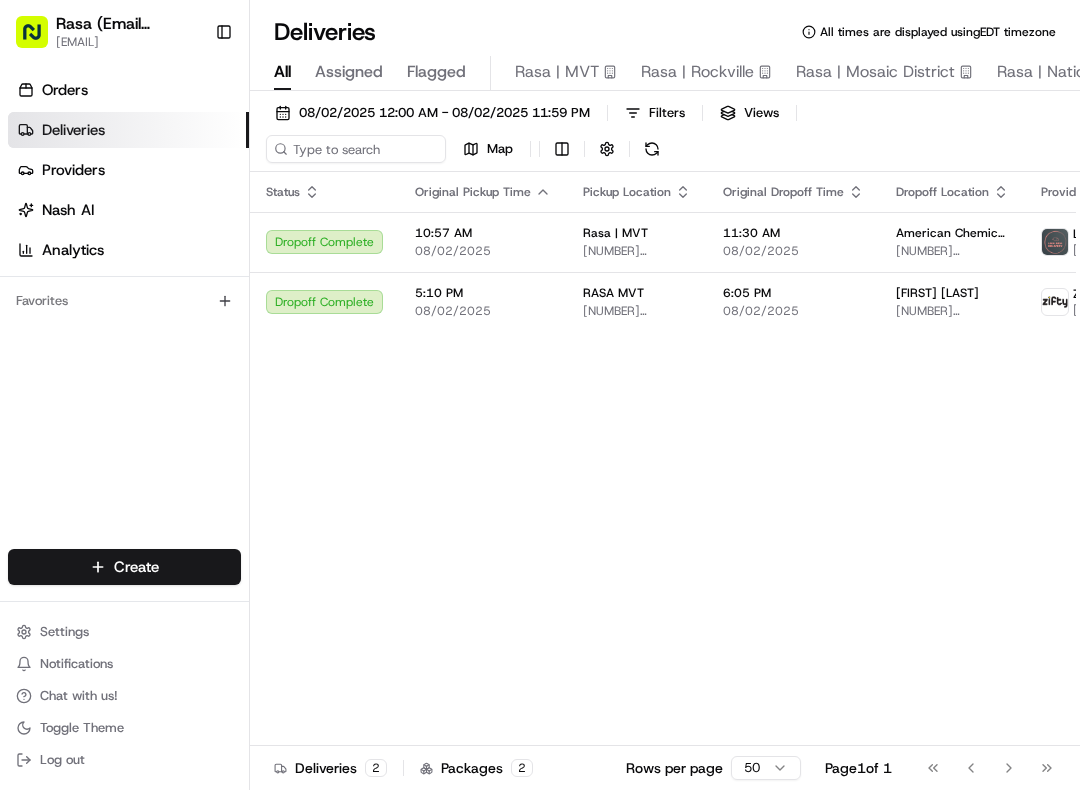 click on "Providers" at bounding box center (128, 170) 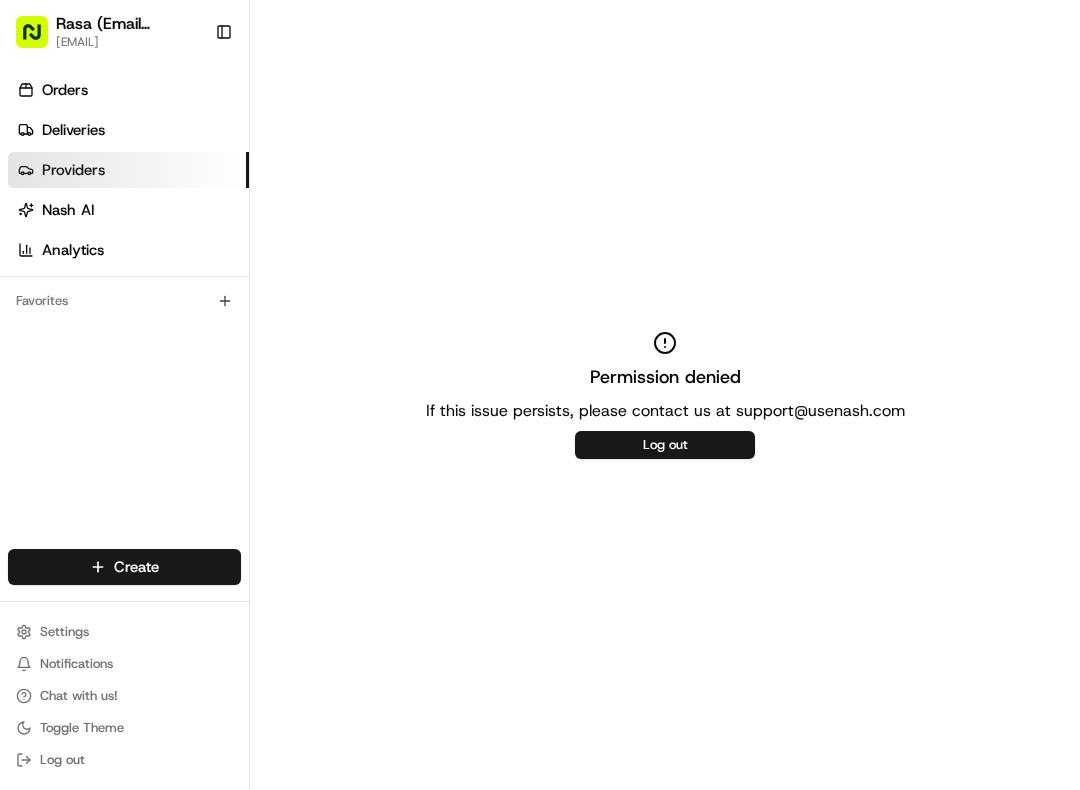 click on "Orders" at bounding box center (128, 90) 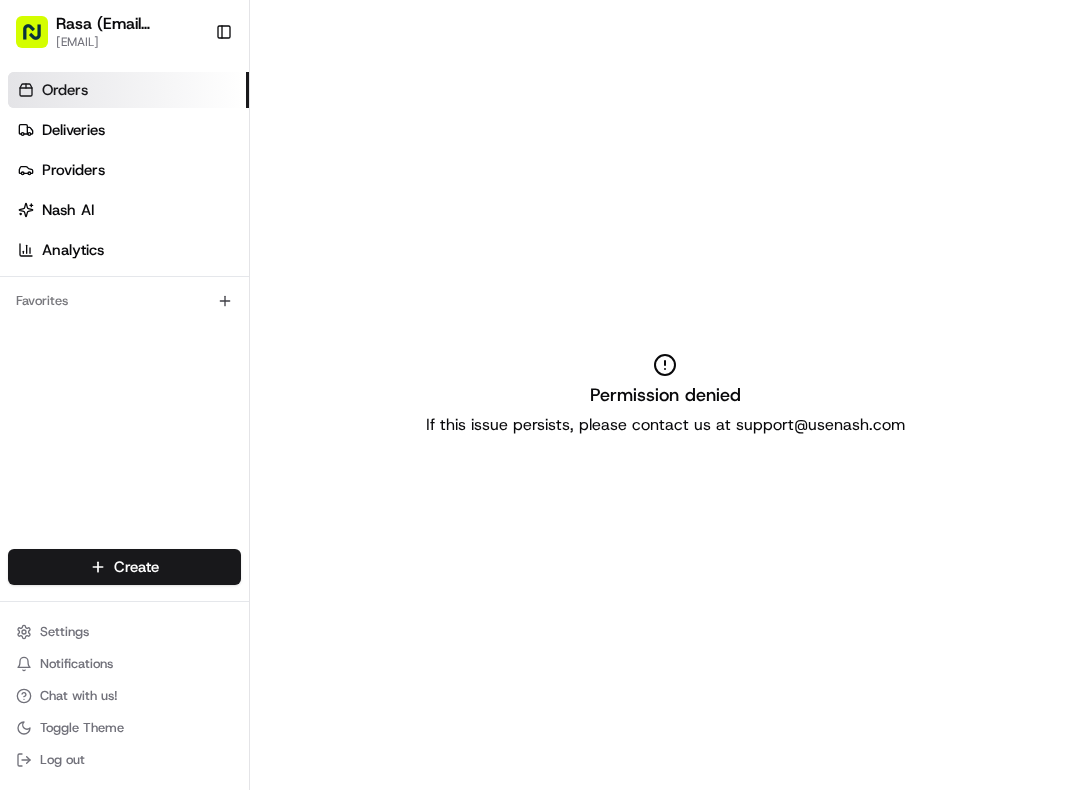 scroll, scrollTop: 0, scrollLeft: 0, axis: both 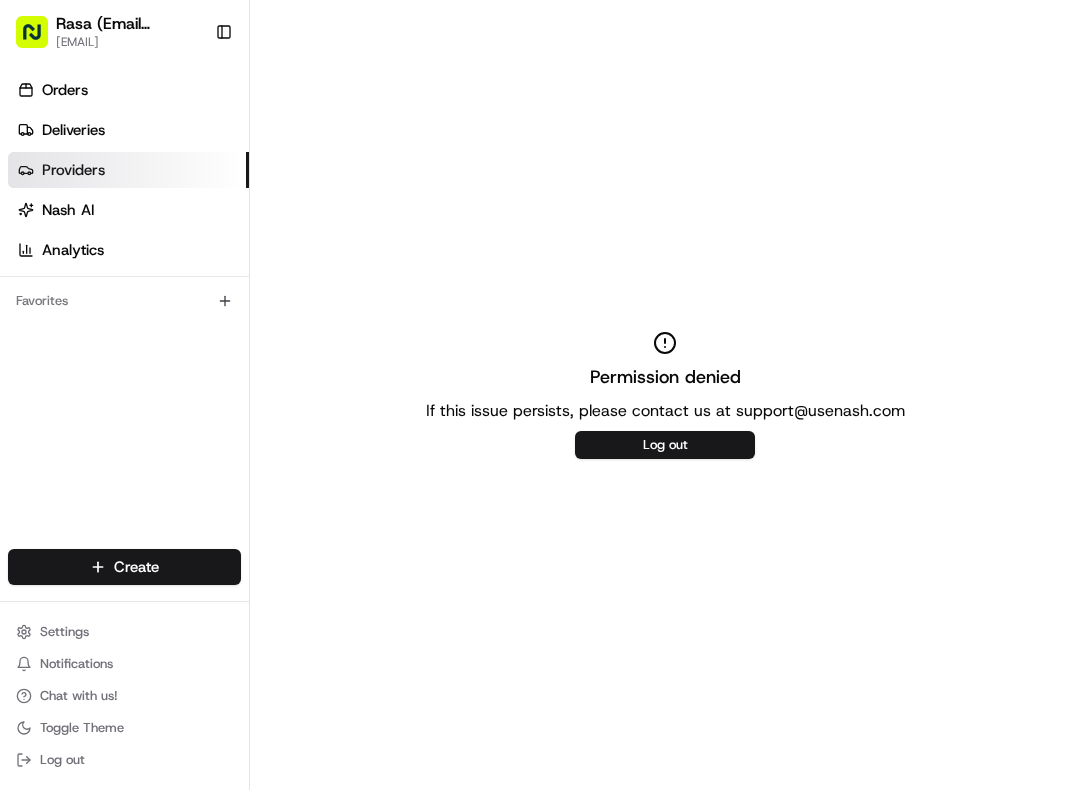 click on "Deliveries" at bounding box center [128, 130] 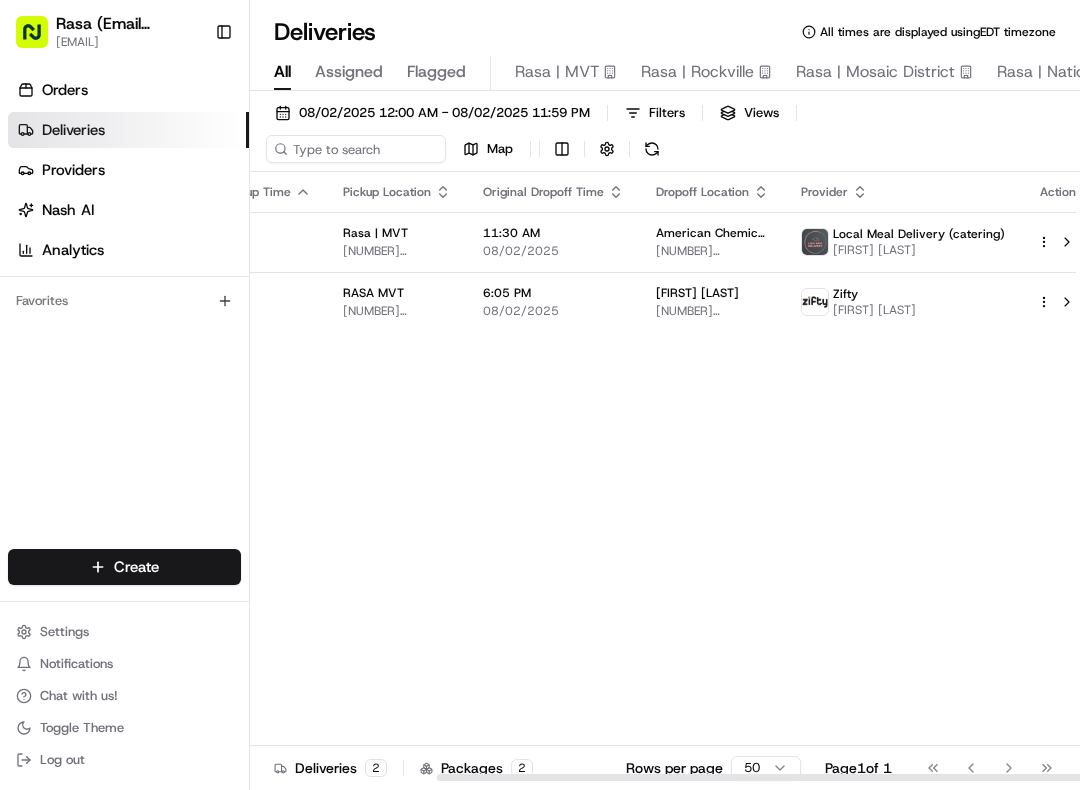 scroll, scrollTop: 0, scrollLeft: 239, axis: horizontal 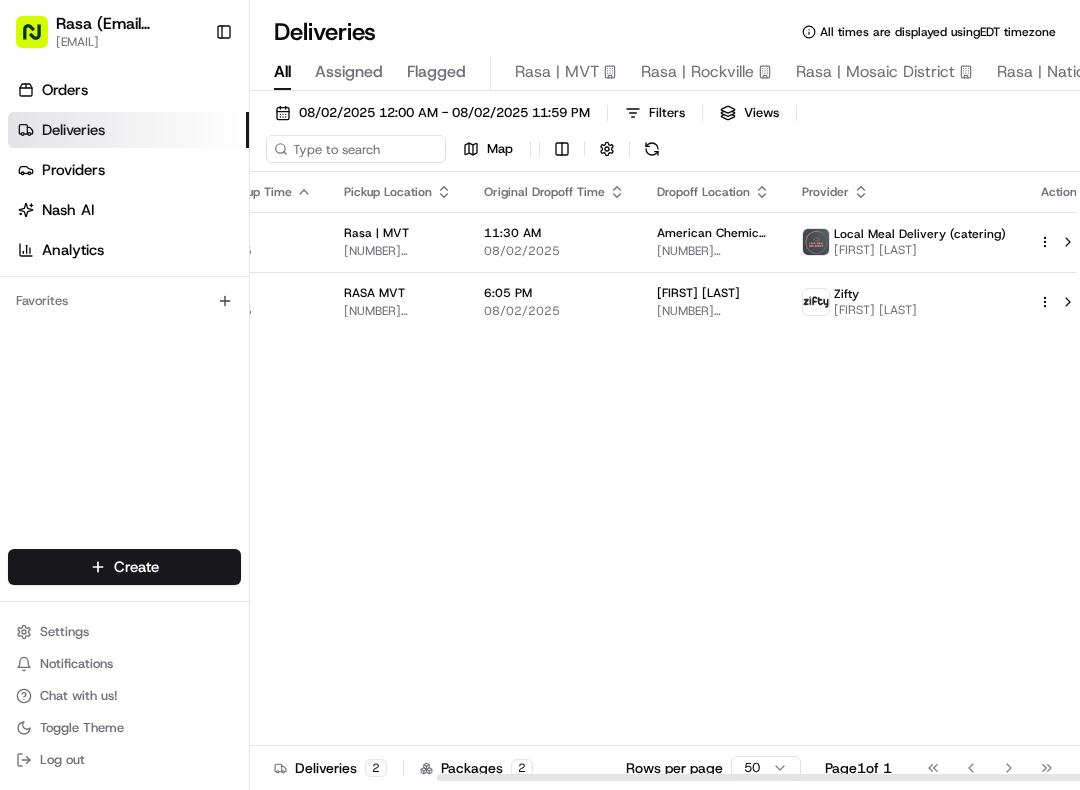 click on "Rasa | MVT" at bounding box center (557, 72) 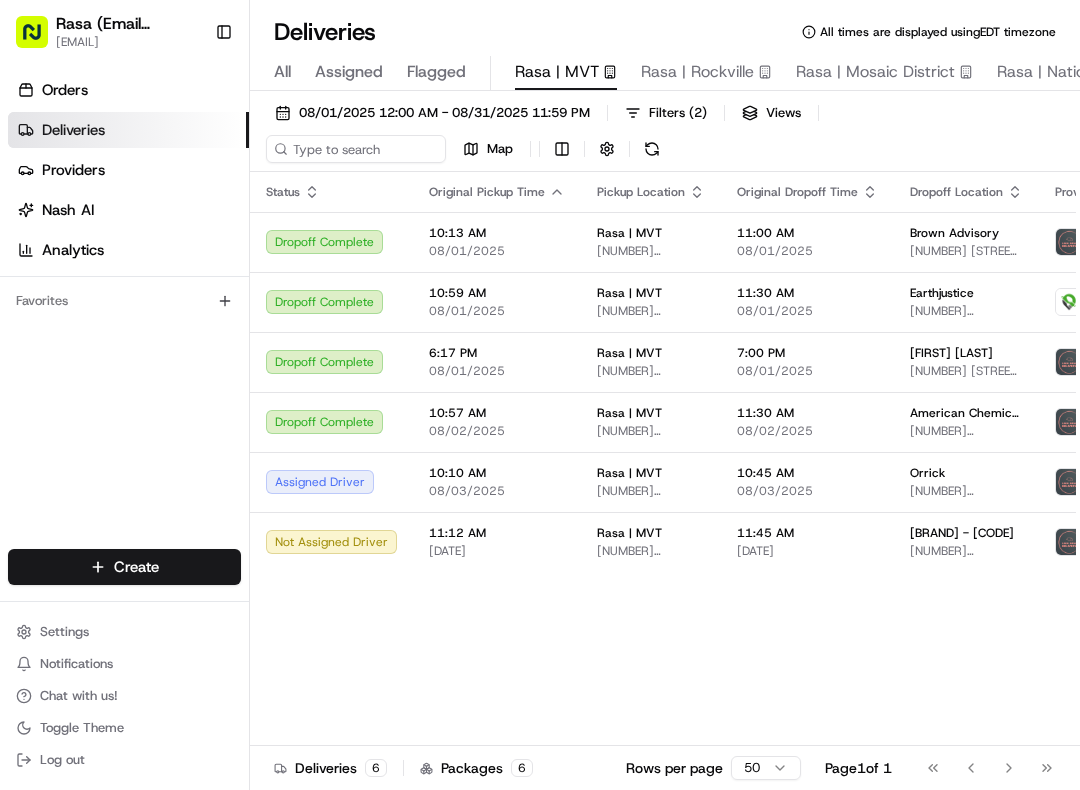 click on "Rasa | MVT" at bounding box center [629, 353] 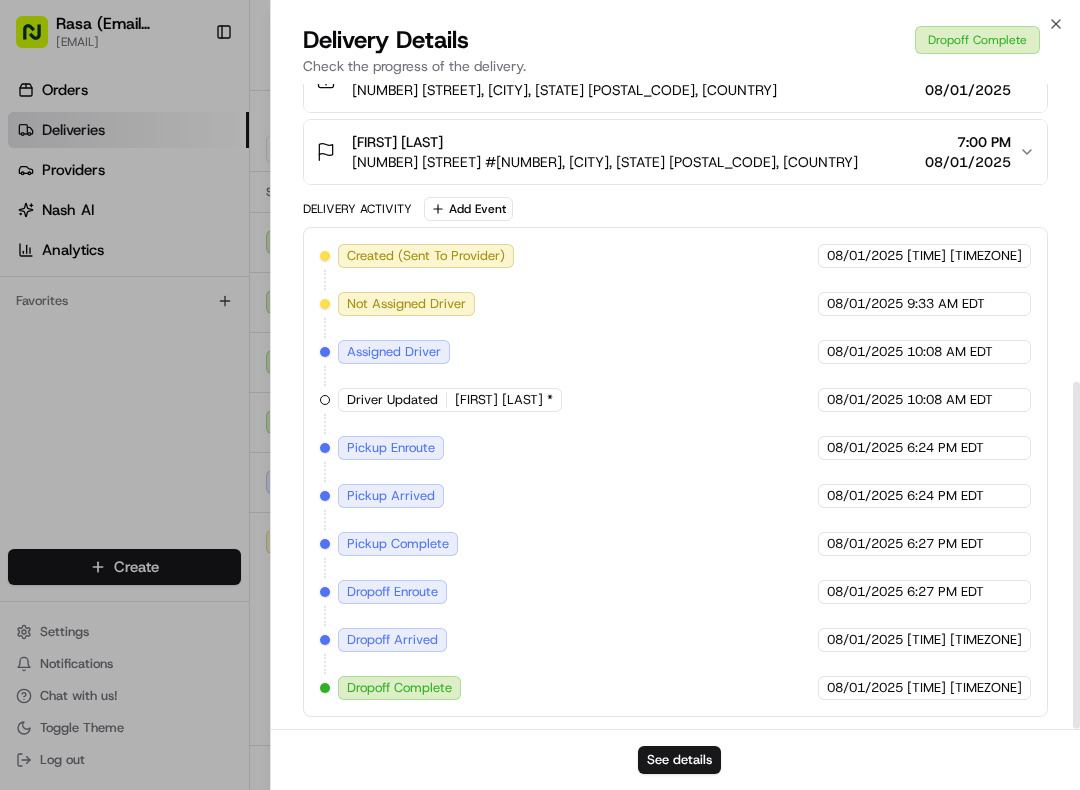 scroll, scrollTop: 553, scrollLeft: 0, axis: vertical 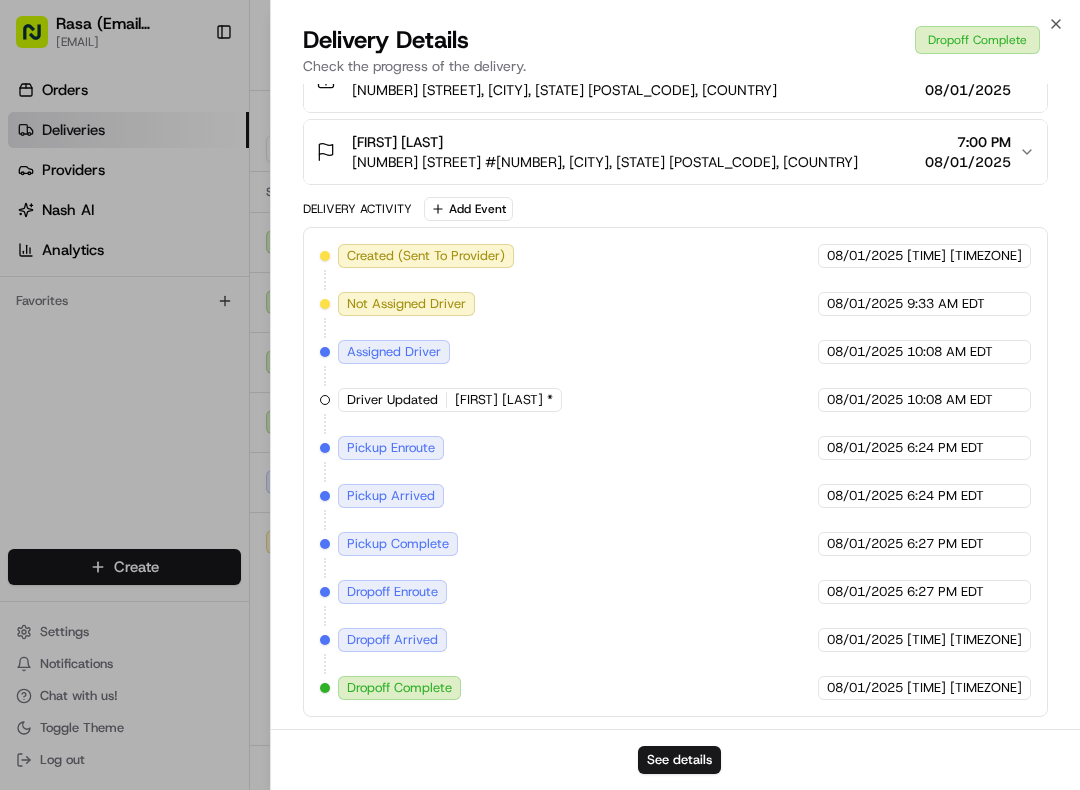 click on "See details" at bounding box center [679, 760] 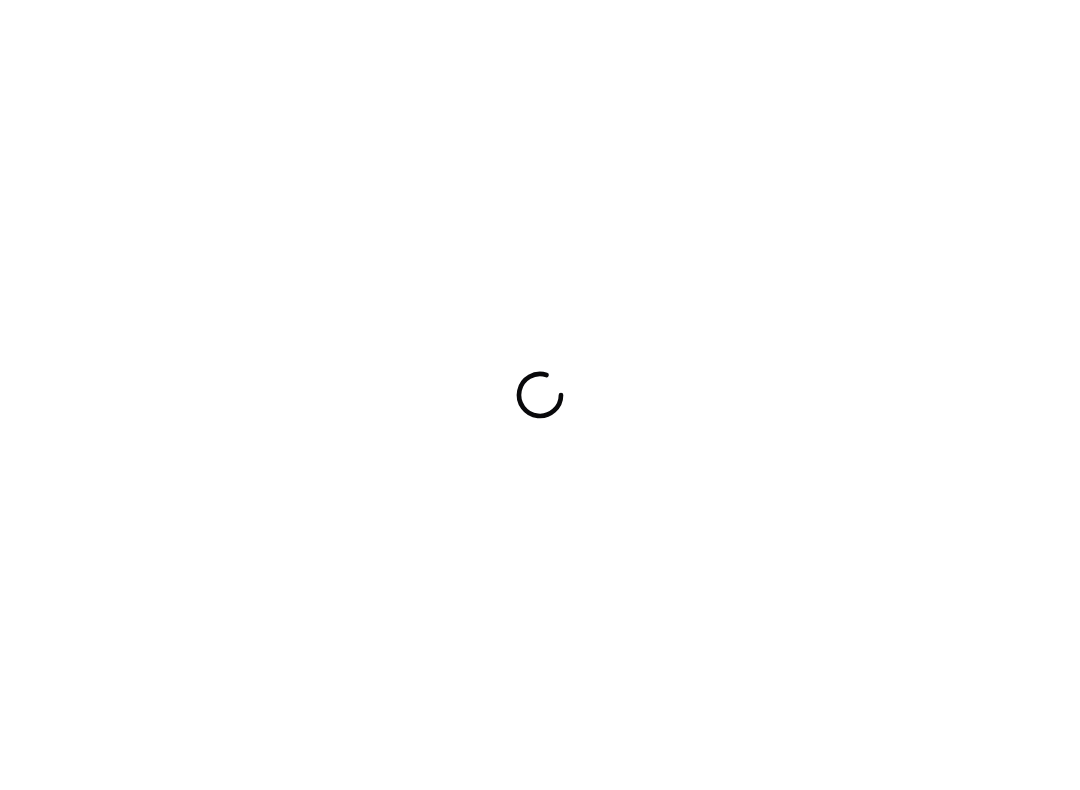 scroll, scrollTop: 0, scrollLeft: 0, axis: both 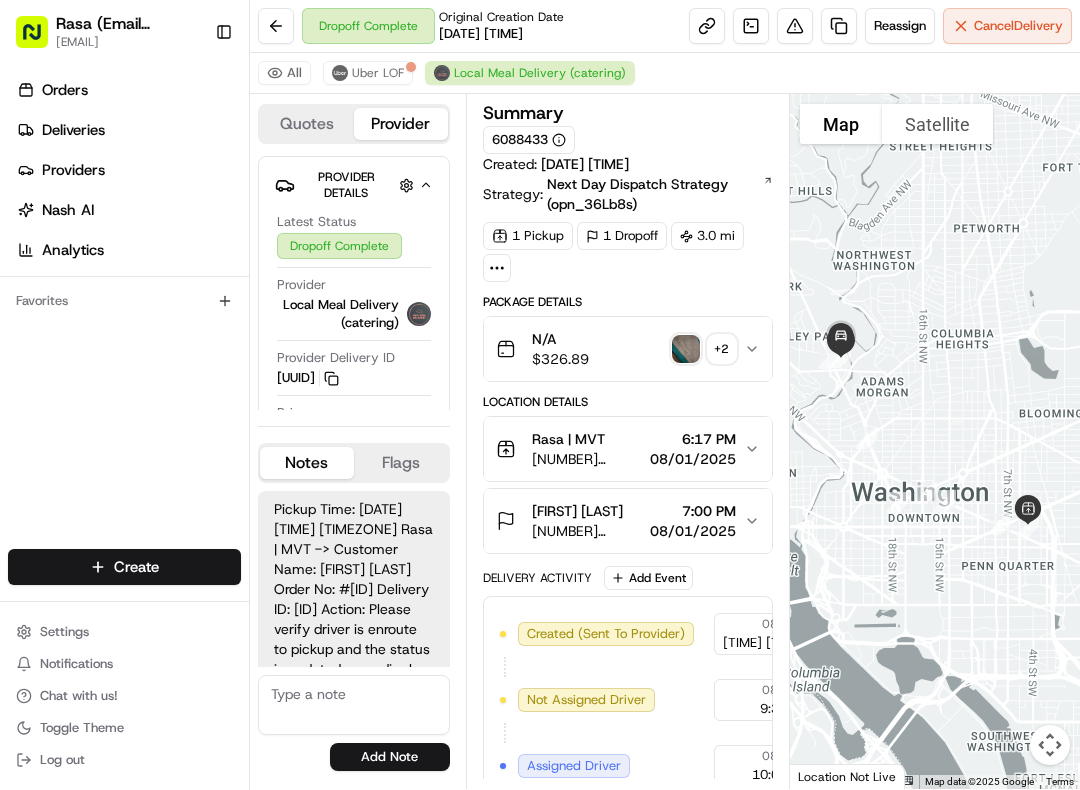 click at bounding box center (276, 26) 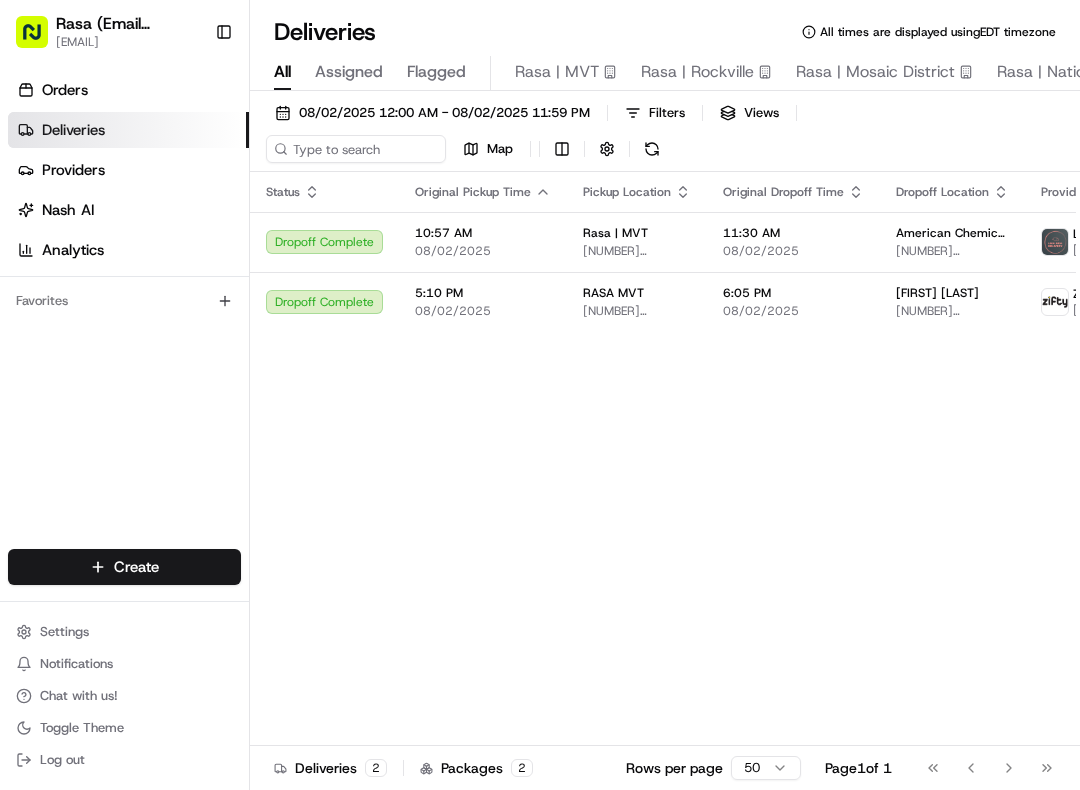 scroll, scrollTop: 0, scrollLeft: 0, axis: both 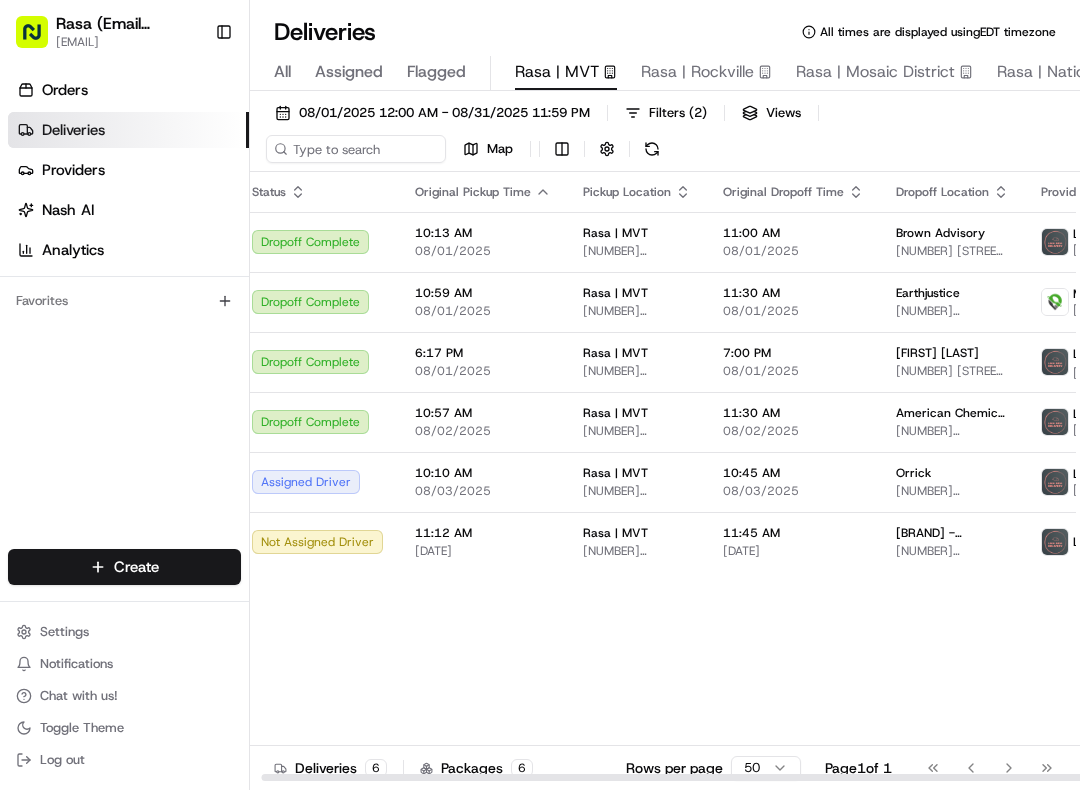 click on "08/01/2025 12:00 AM - 08/31/2025 11:59 PM" at bounding box center [444, 113] 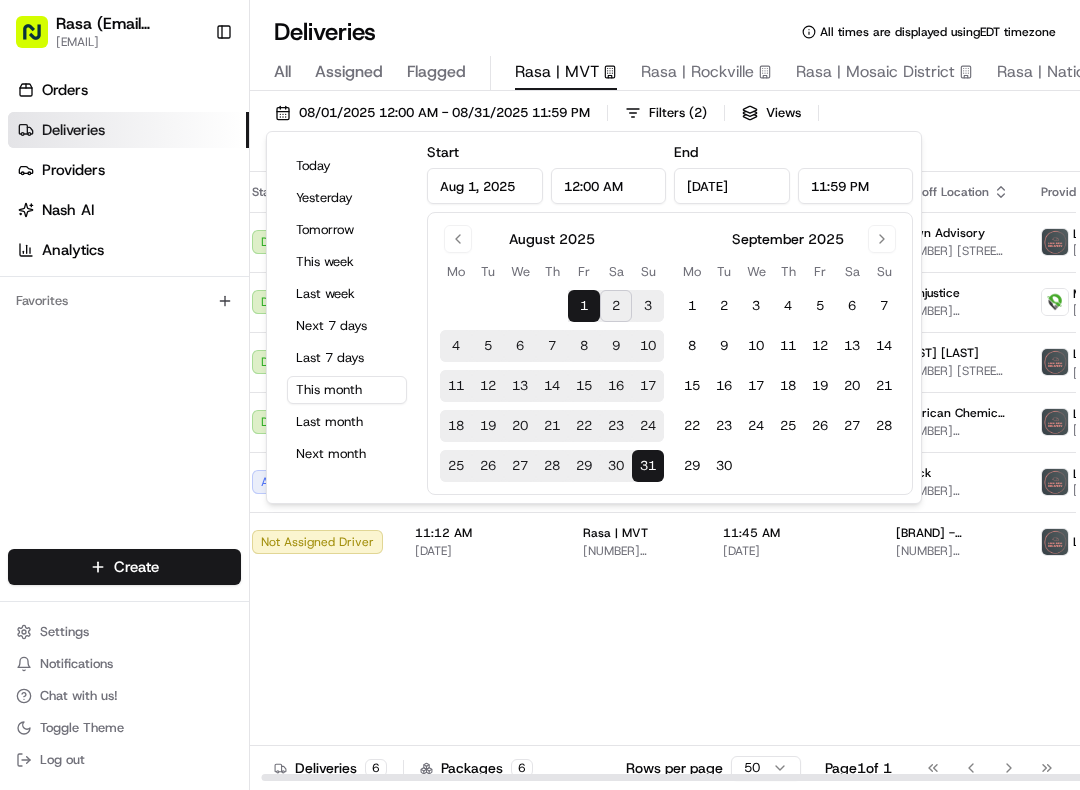click on "2" at bounding box center (616, 306) 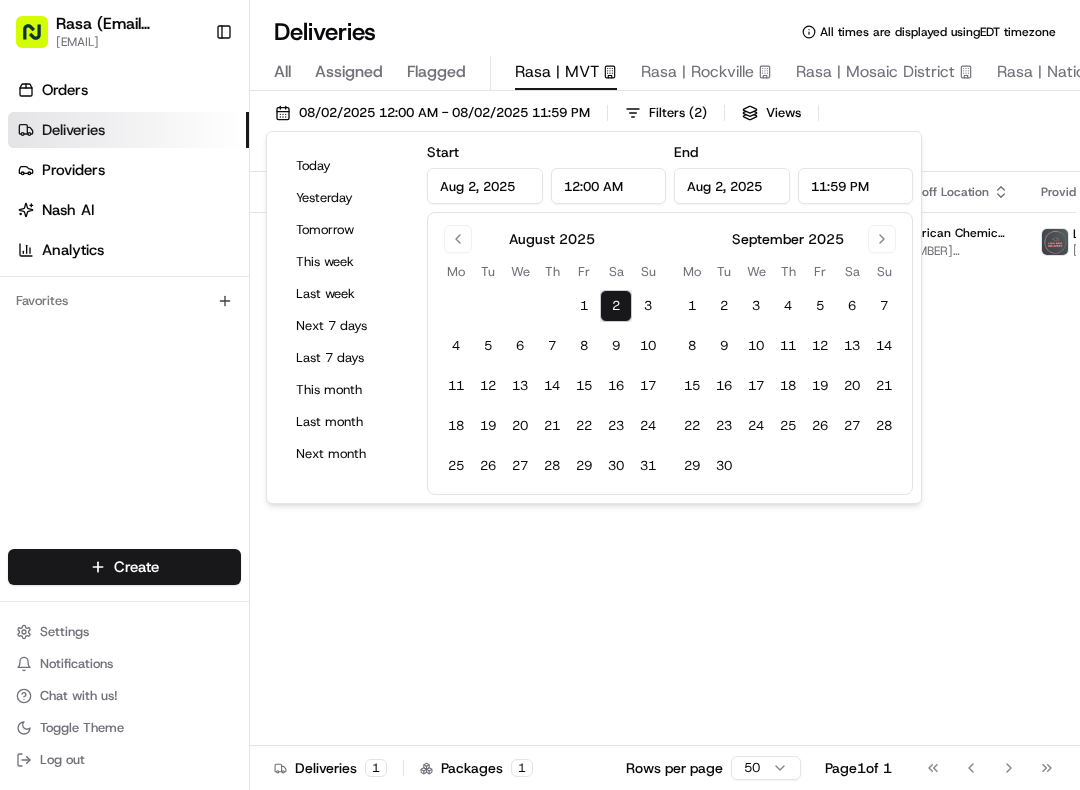 click on "Status Original Pickup Time Pickup Location Original Dropoff Time Dropoff Location Provider Action Dropoff Complete 10:57 AM 08/02/2025 Rasa | MVT 485 K St NW, Washington, DC 20001, USA 11:30 AM 08/02/2025 American Chemical Society 1155 16th St NW, Washington, DC 20036, USA Local Meal Delivery (catering) Victor Blocker" at bounding box center [792, 477] 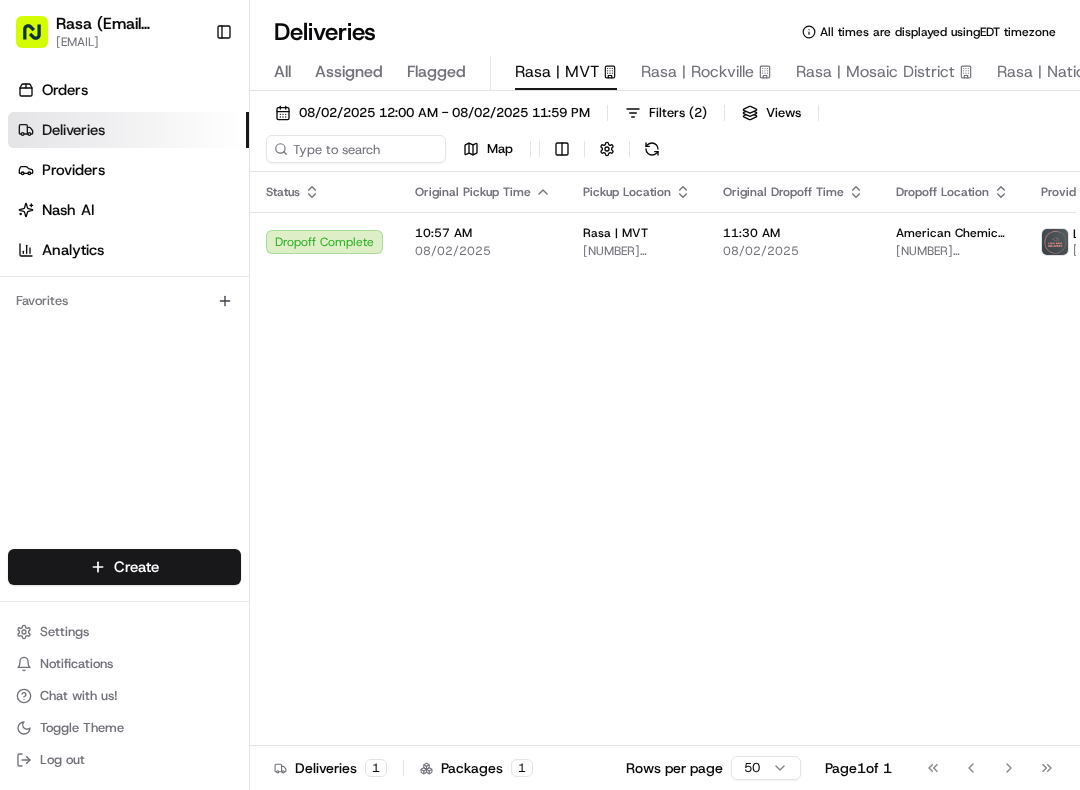 click on "08/02/2025 12:00 AM - 08/02/2025 11:59 PM" at bounding box center (444, 113) 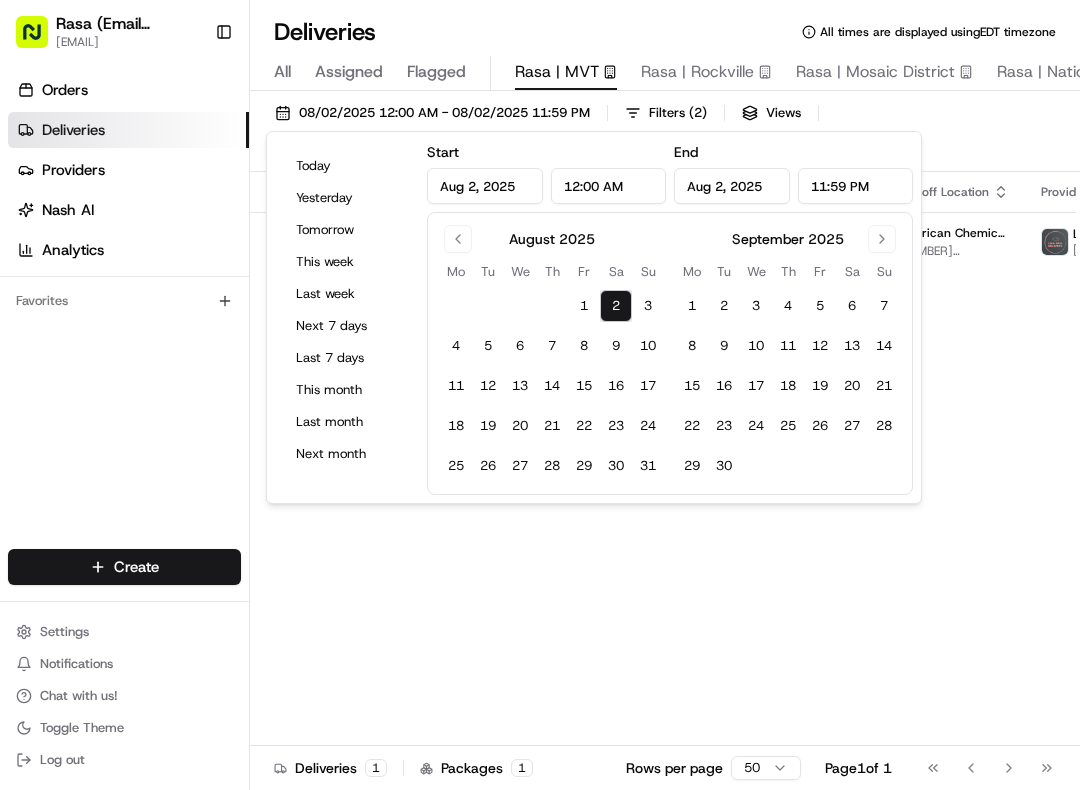 click on "11:59 PM" at bounding box center (856, 186) 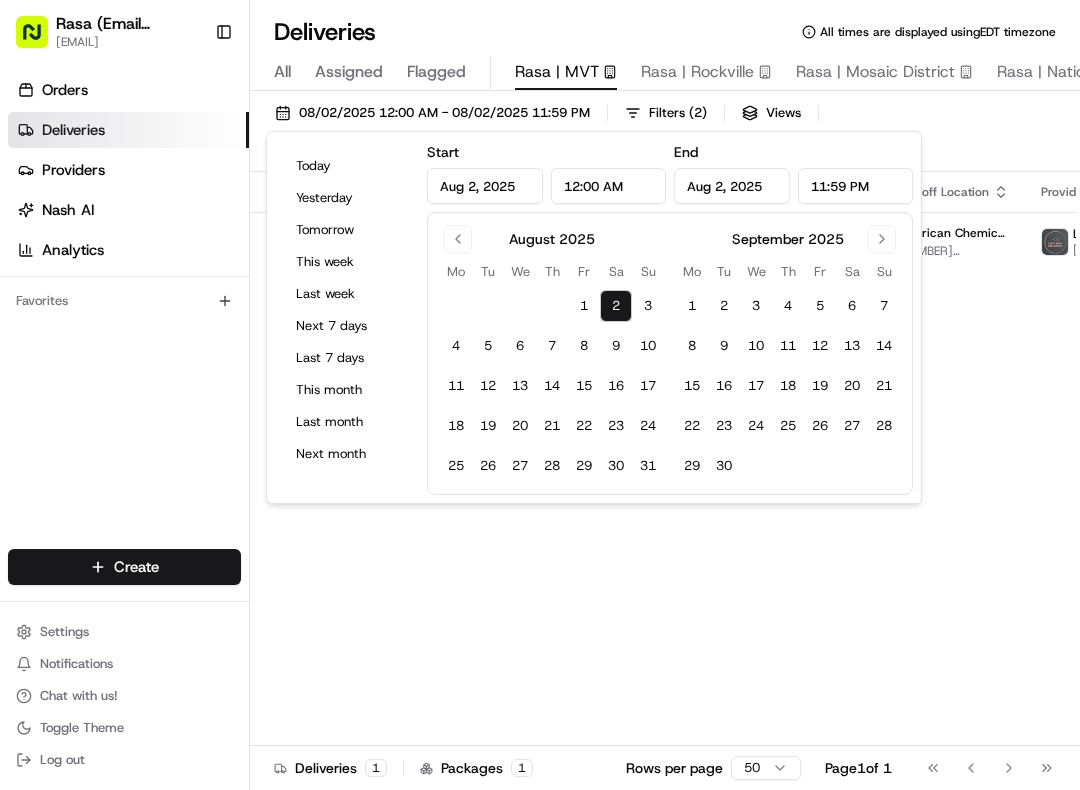 click on "Status Original Pickup Time Pickup Location Original Dropoff Time Dropoff Location Provider Action Dropoff Complete 10:57 AM 08/02/2025 Rasa | MVT 485 K St NW, Washington, DC 20001, USA 11:30 AM 08/02/2025 American Chemical Society 1155 16th St NW, Washington, DC 20036, USA Local Meal Delivery (catering) Victor Blocker" at bounding box center [792, 477] 